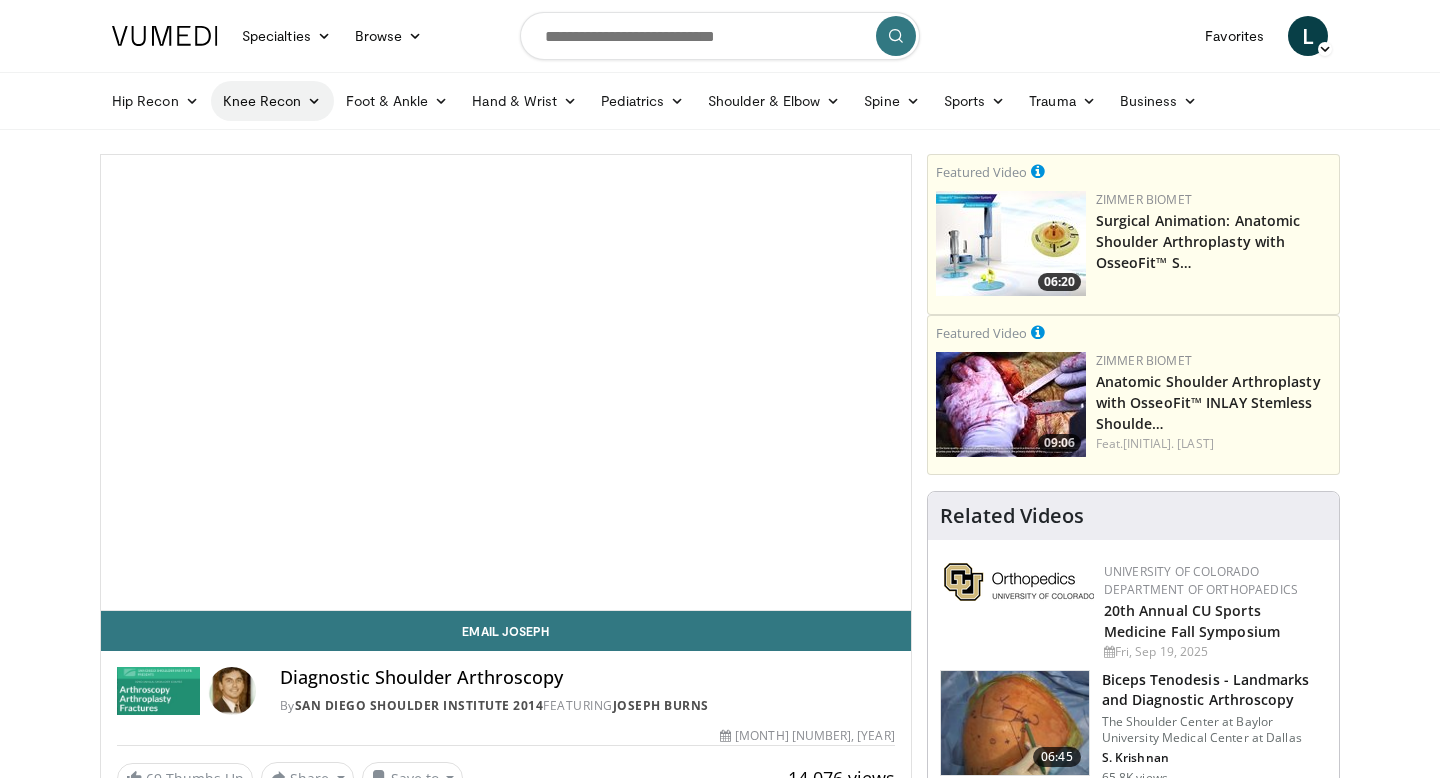 scroll, scrollTop: 0, scrollLeft: 0, axis: both 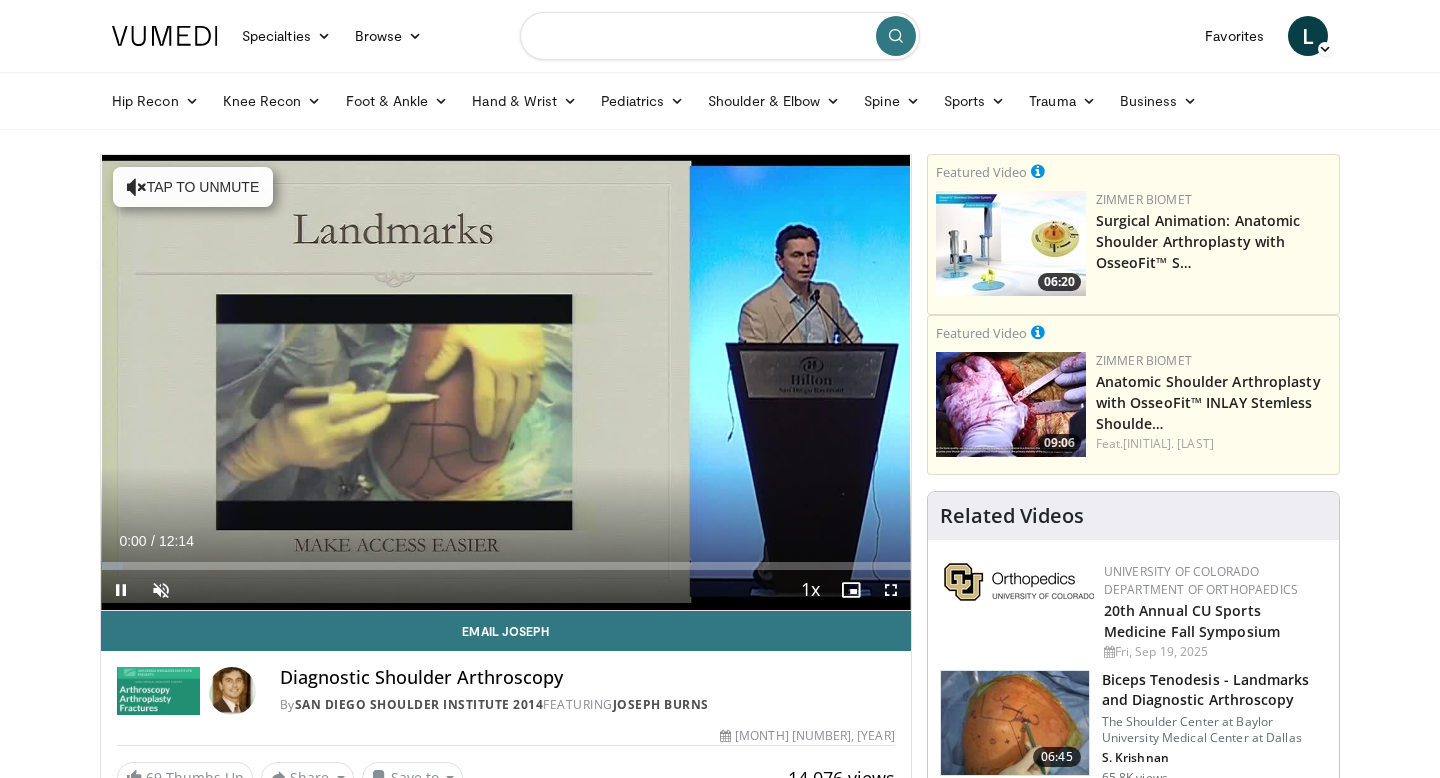 click at bounding box center [720, 36] 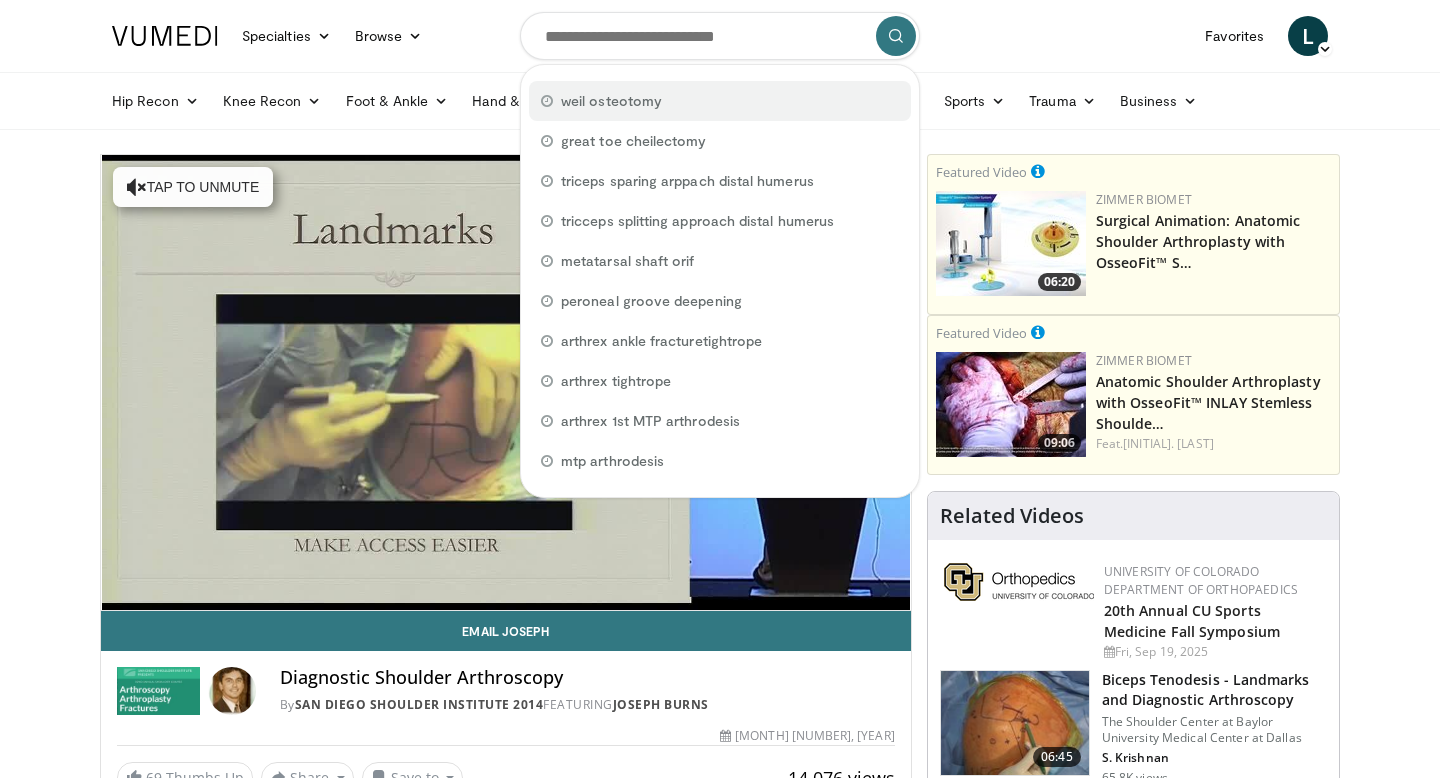 click on "weil osteotomy" at bounding box center [611, 101] 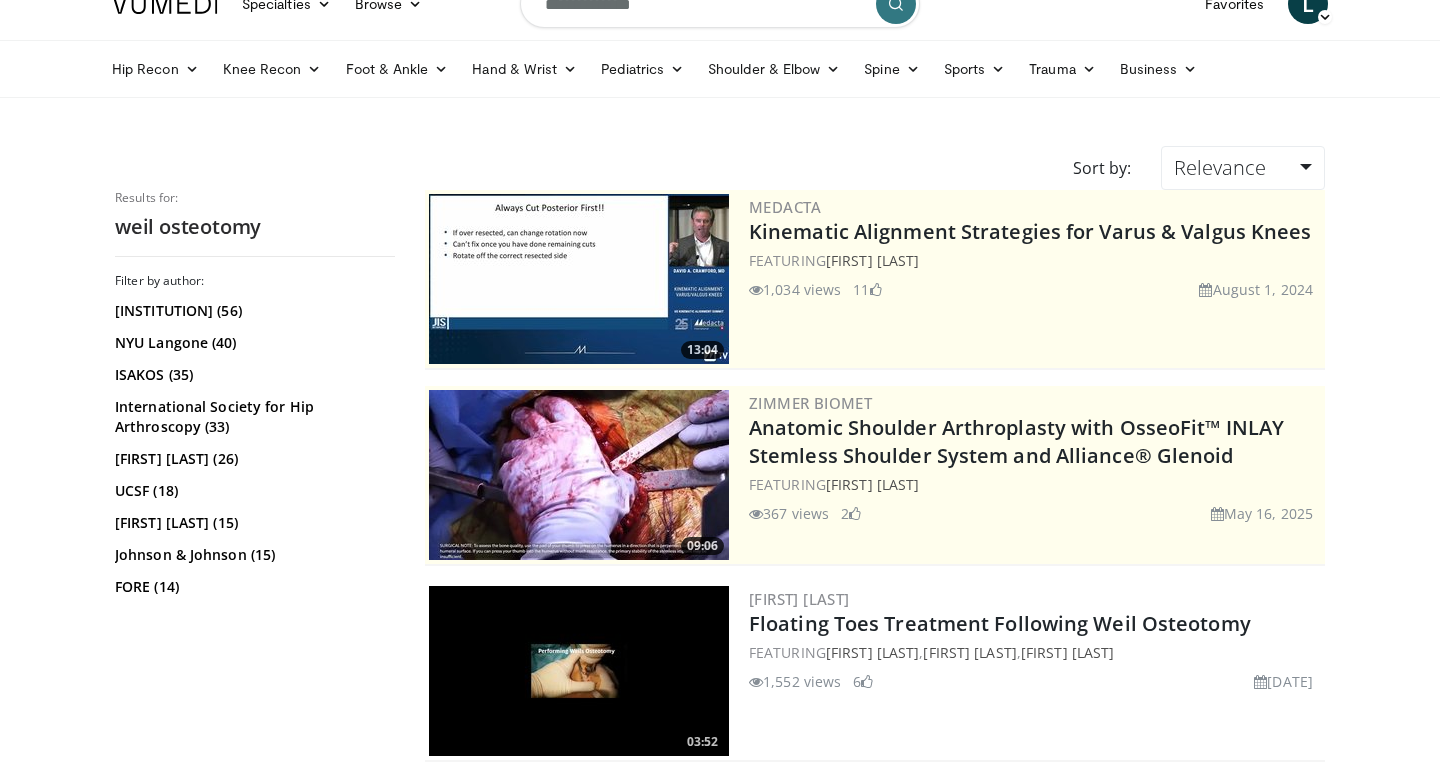 scroll, scrollTop: 0, scrollLeft: 0, axis: both 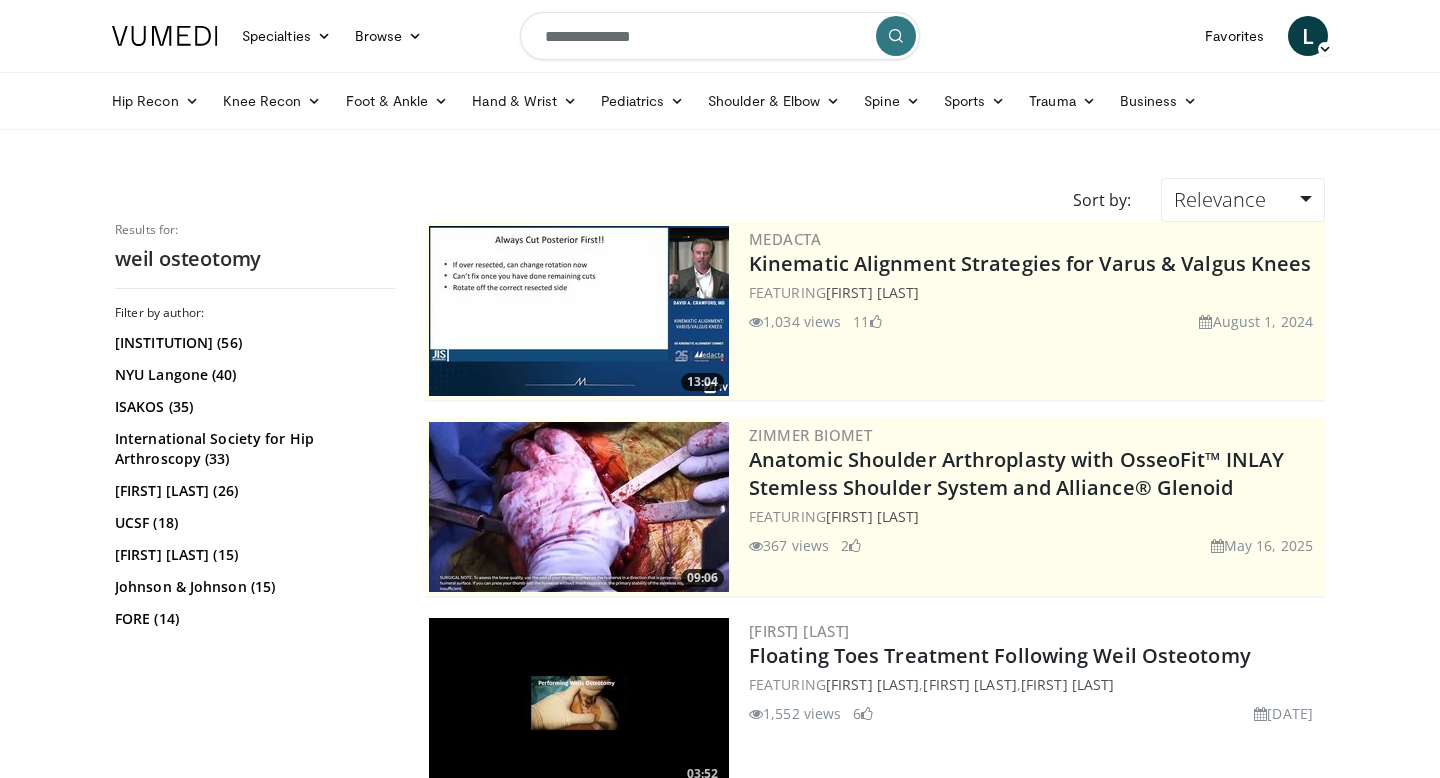 click on "**********" at bounding box center [720, 36] 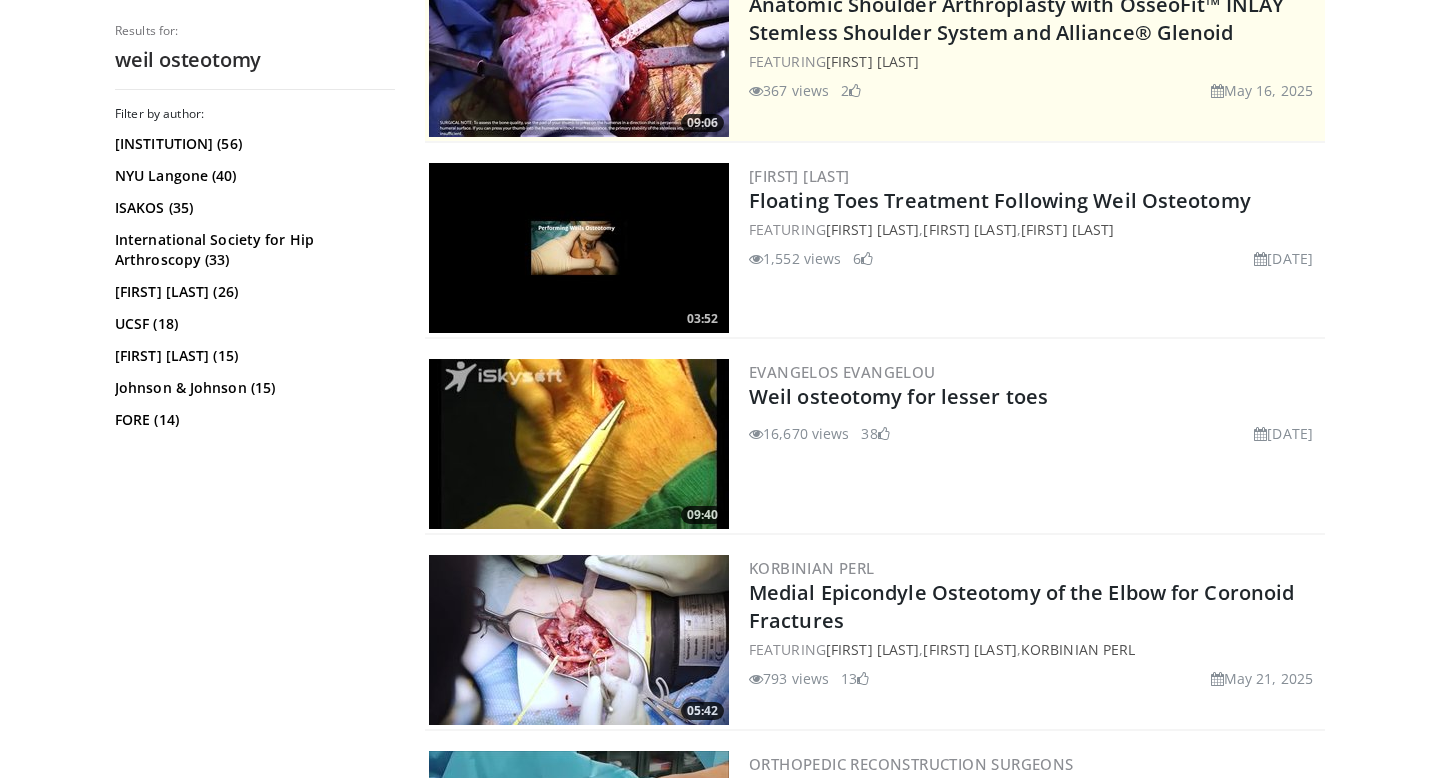 scroll, scrollTop: 456, scrollLeft: 0, axis: vertical 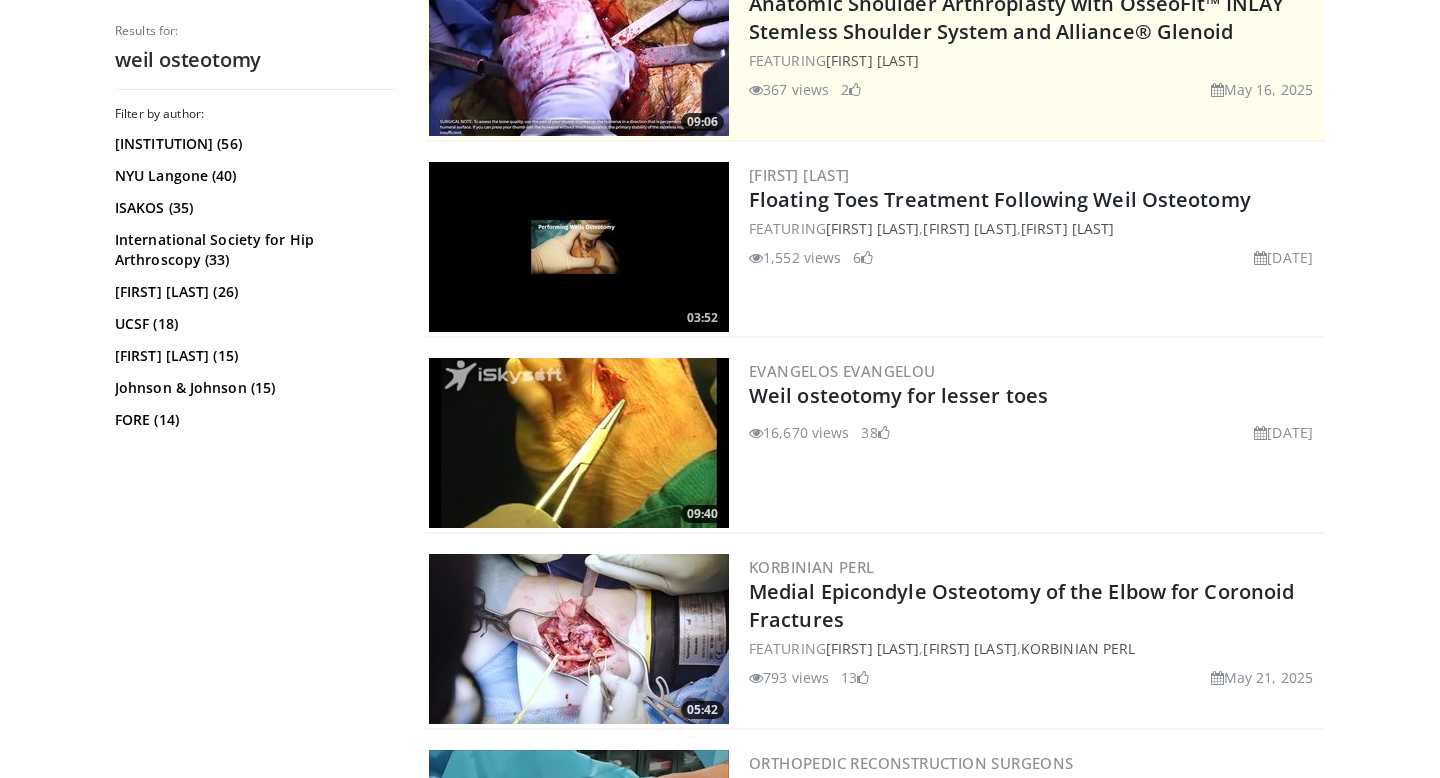 click at bounding box center [579, 443] 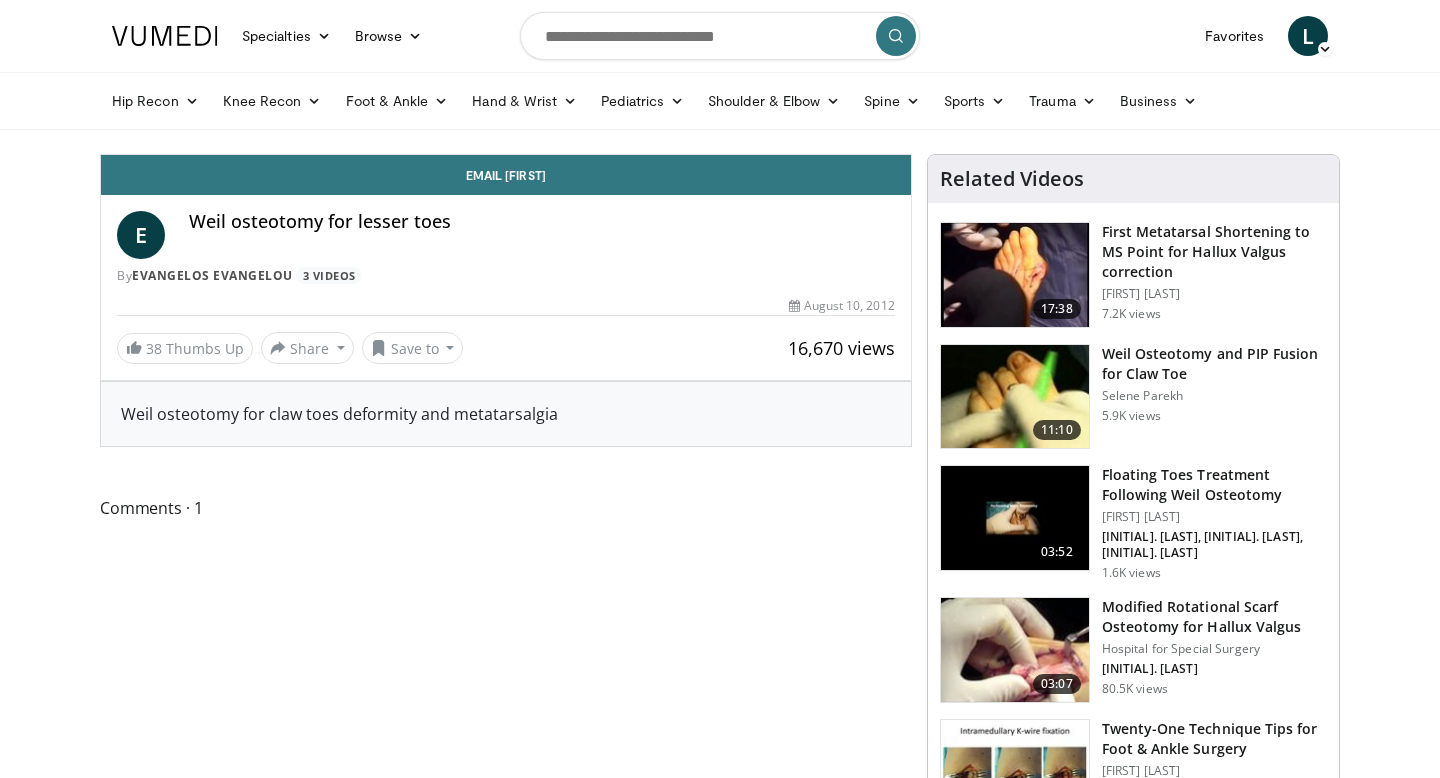scroll, scrollTop: 0, scrollLeft: 0, axis: both 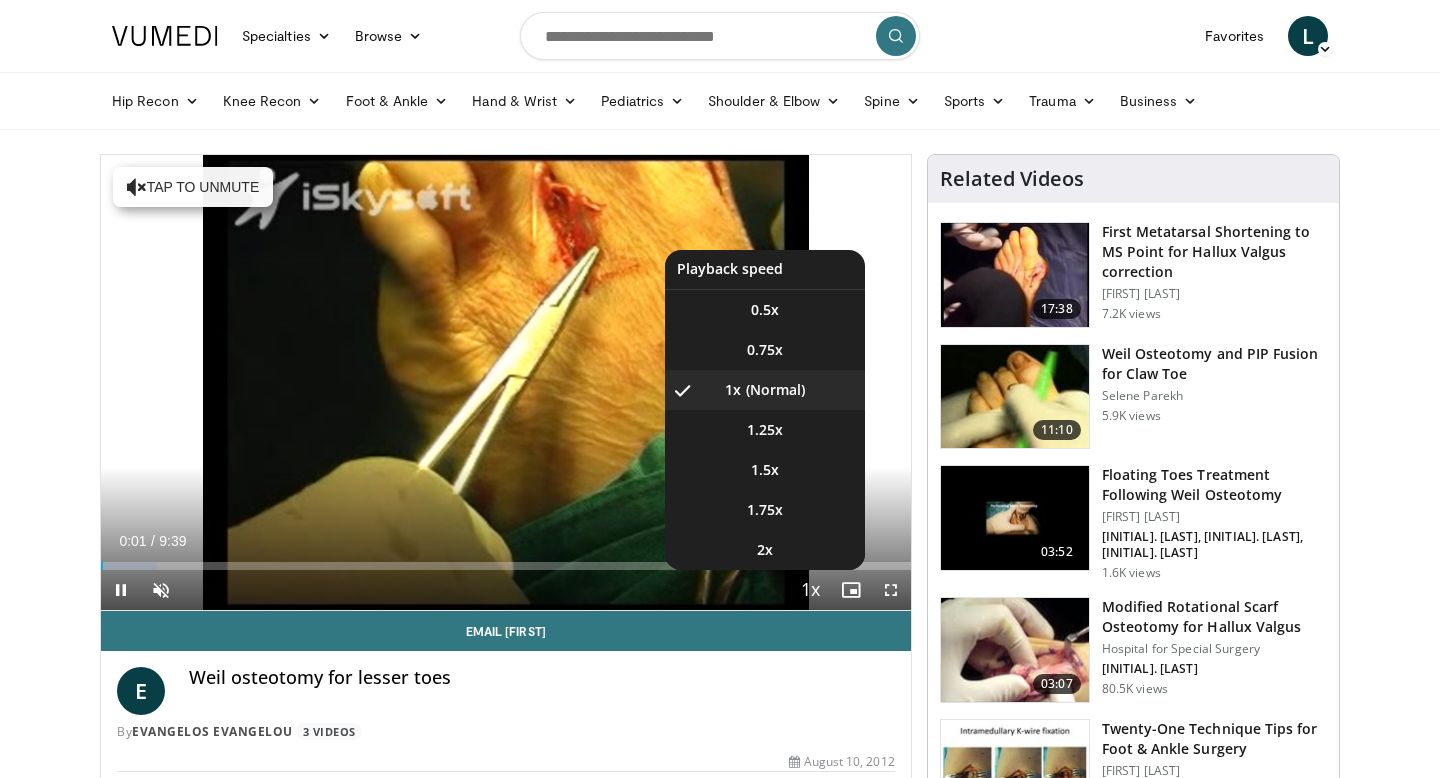 click on "Playback Rate" at bounding box center [811, 590] 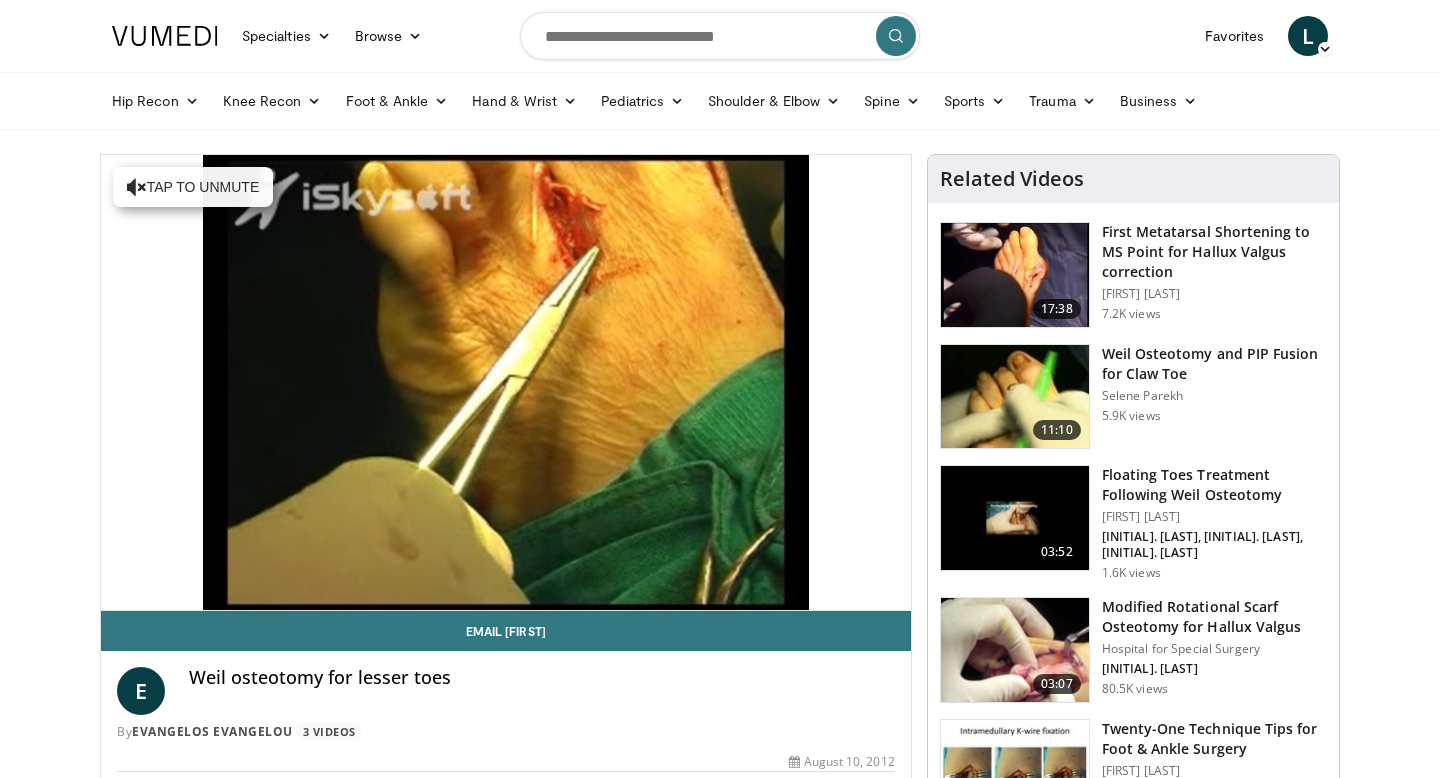 click on "10 seconds
Tap to unmute" at bounding box center (506, 382) 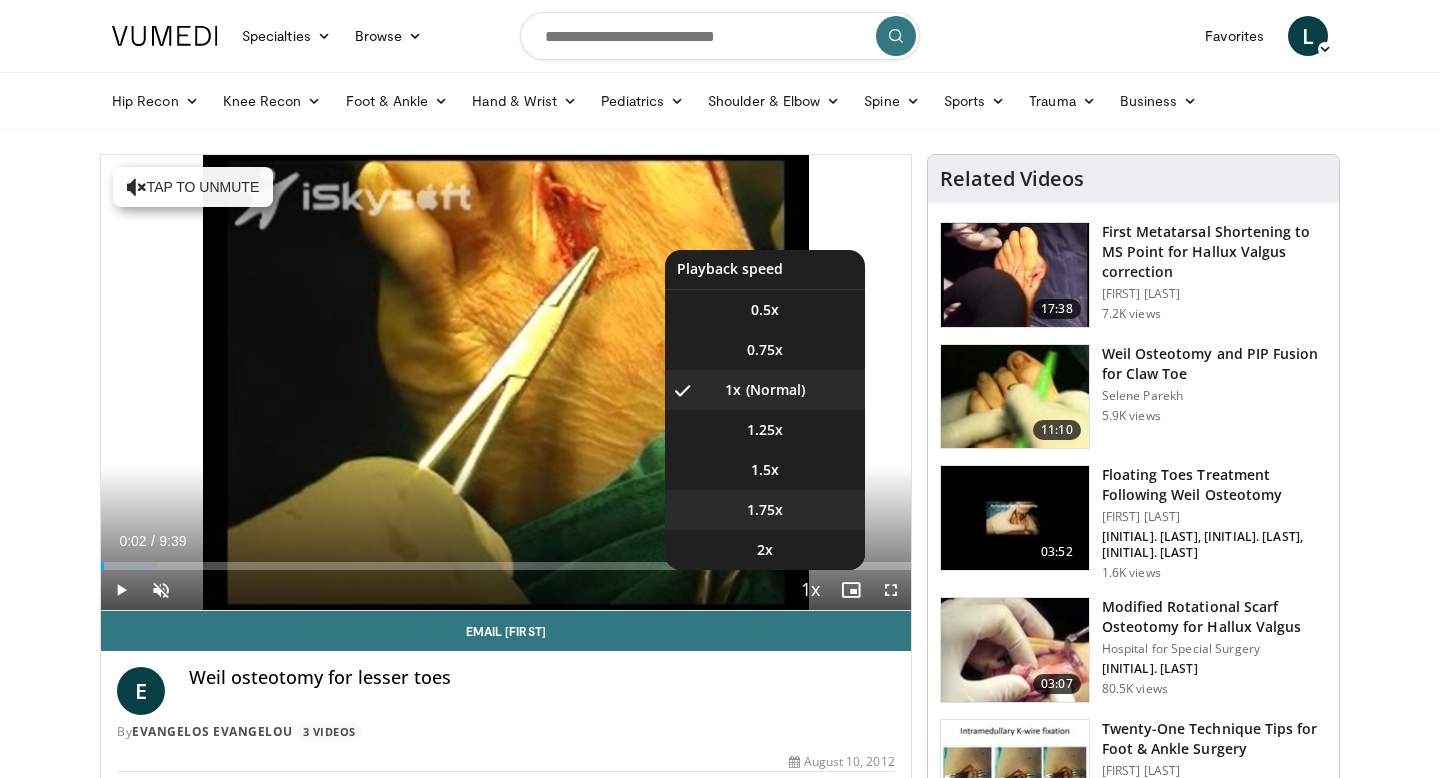 click on "1.75x" at bounding box center [765, 510] 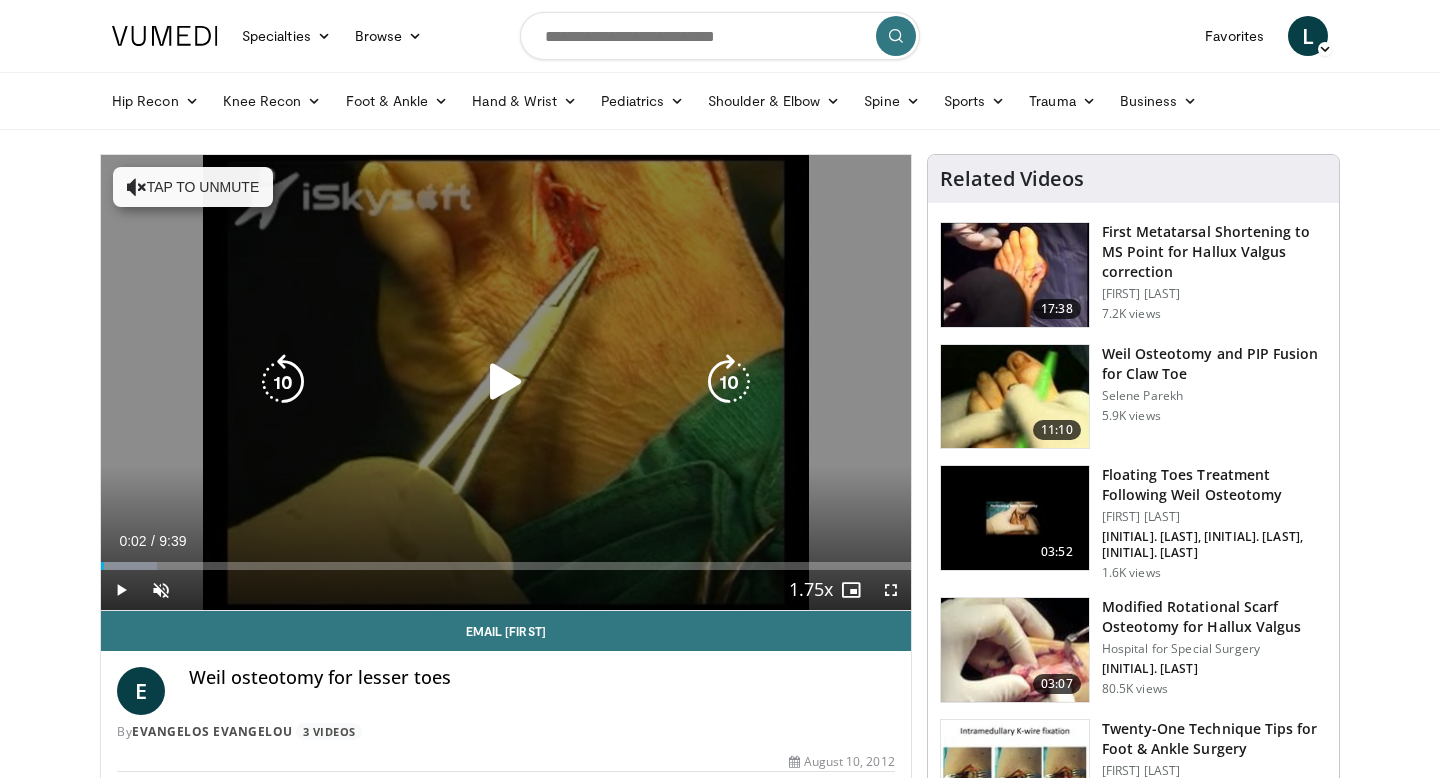 click on "10 seconds
Tap to unmute" at bounding box center (506, 382) 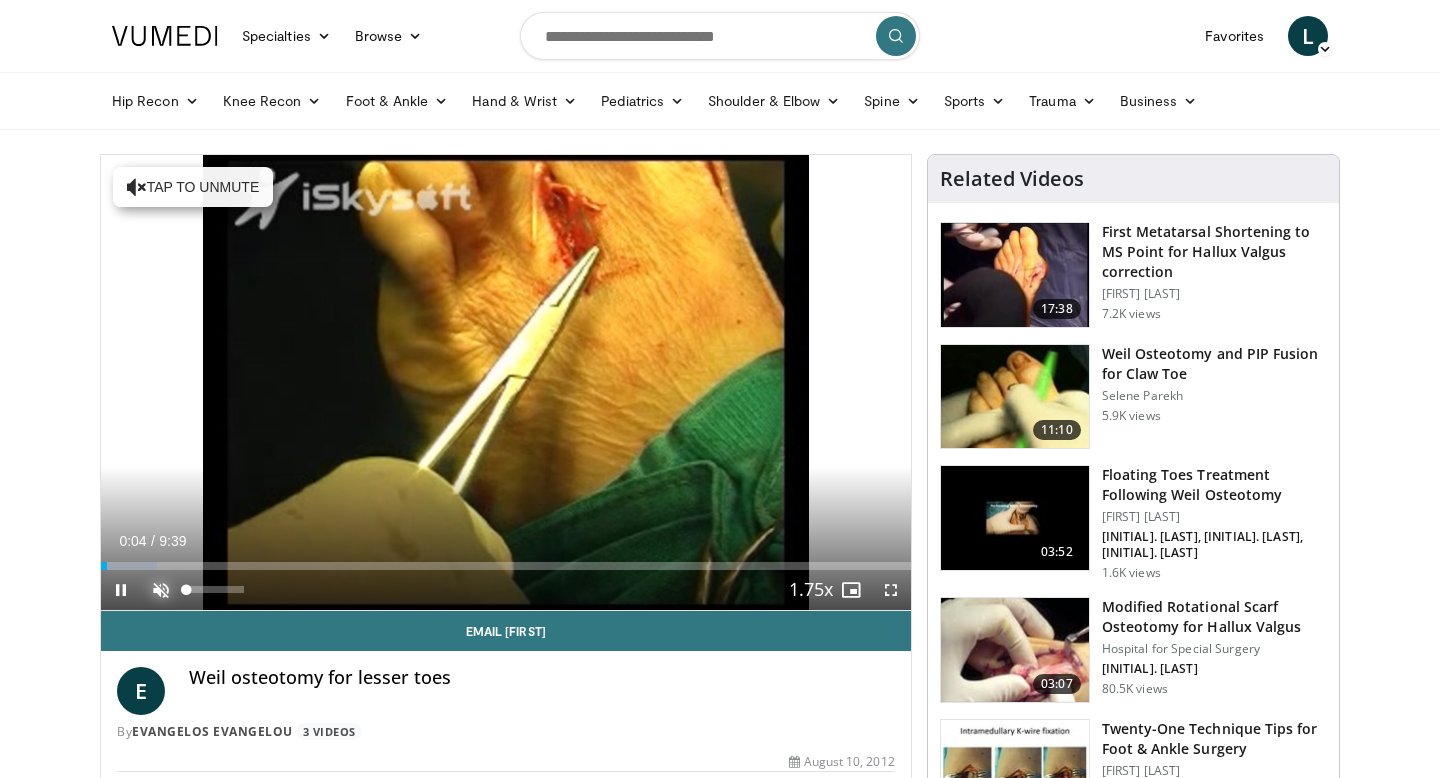 click at bounding box center (161, 590) 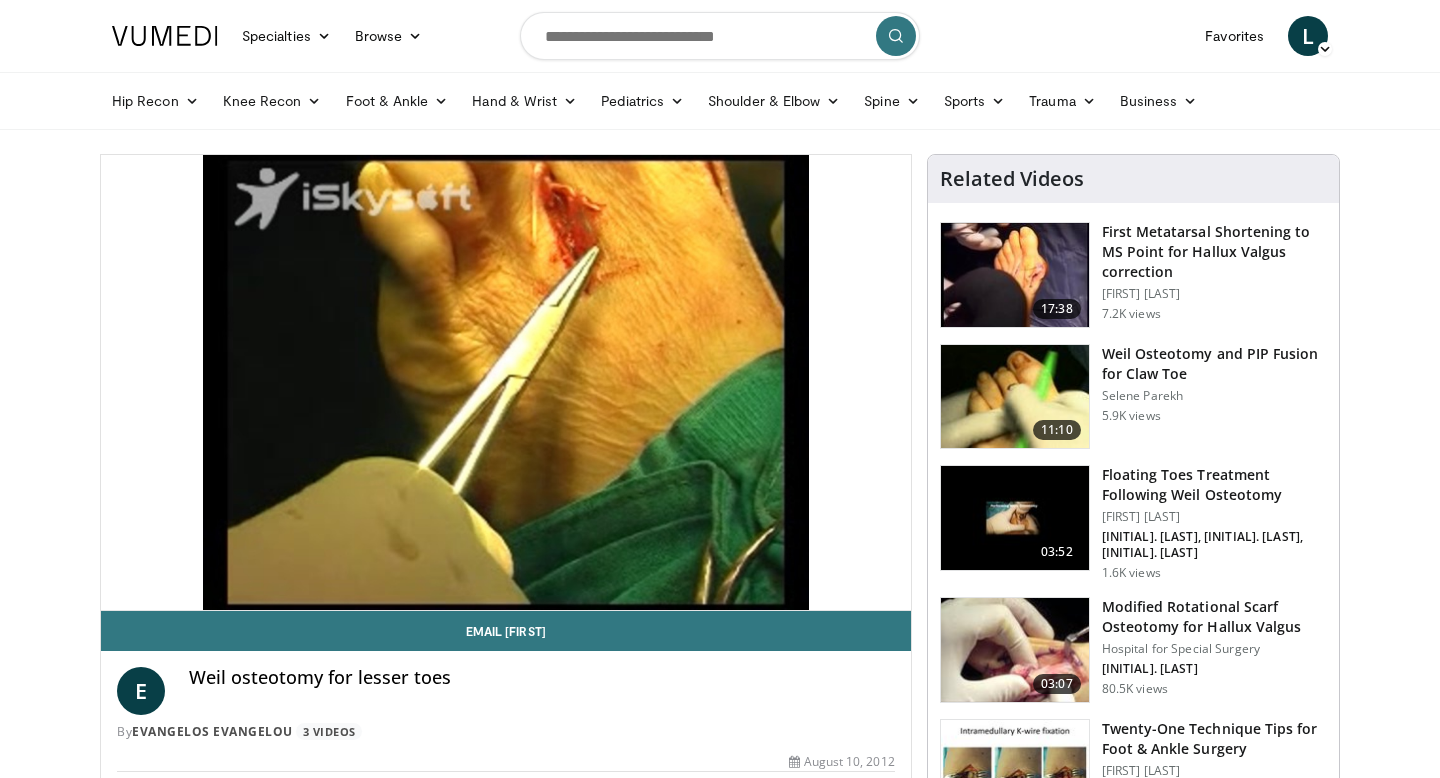 click at bounding box center [1015, 397] 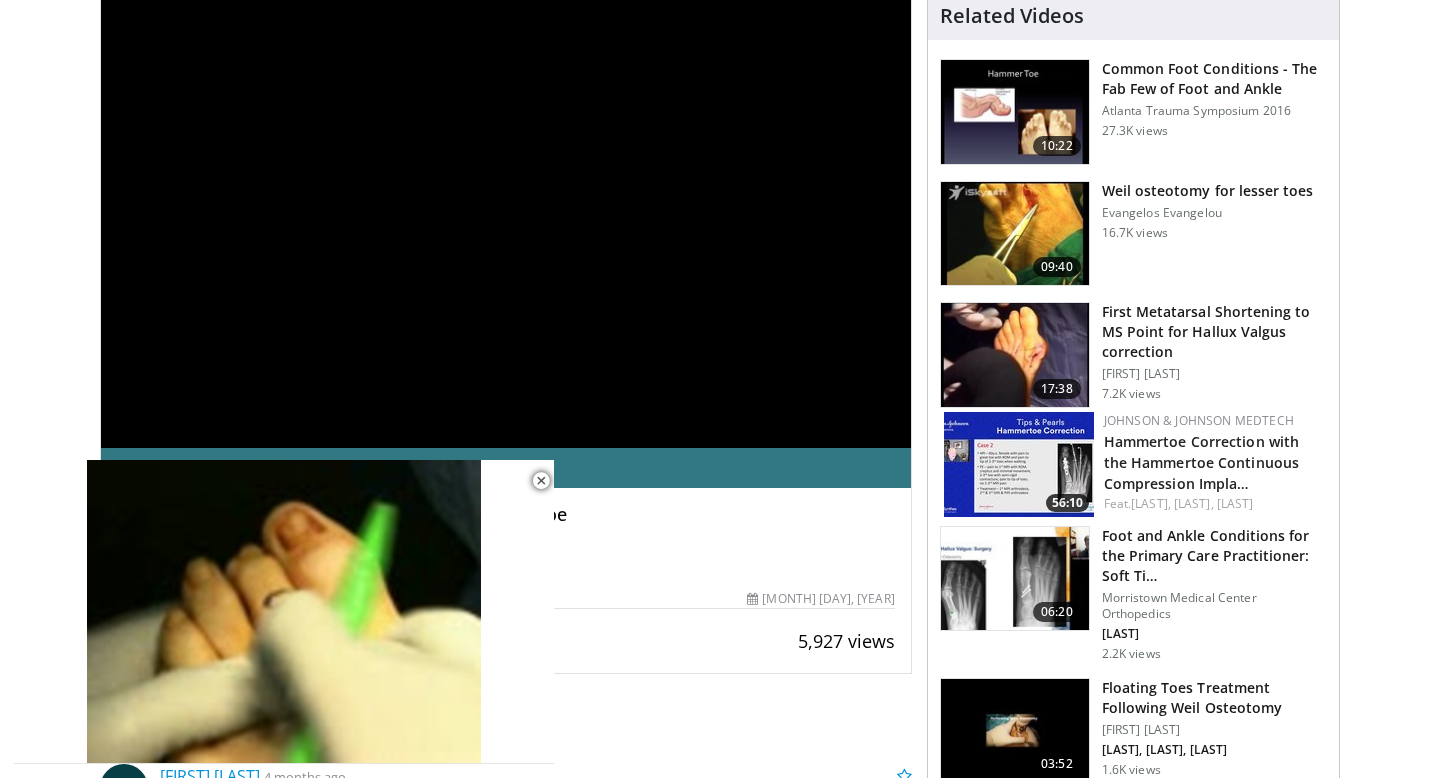 scroll, scrollTop: 301, scrollLeft: 0, axis: vertical 